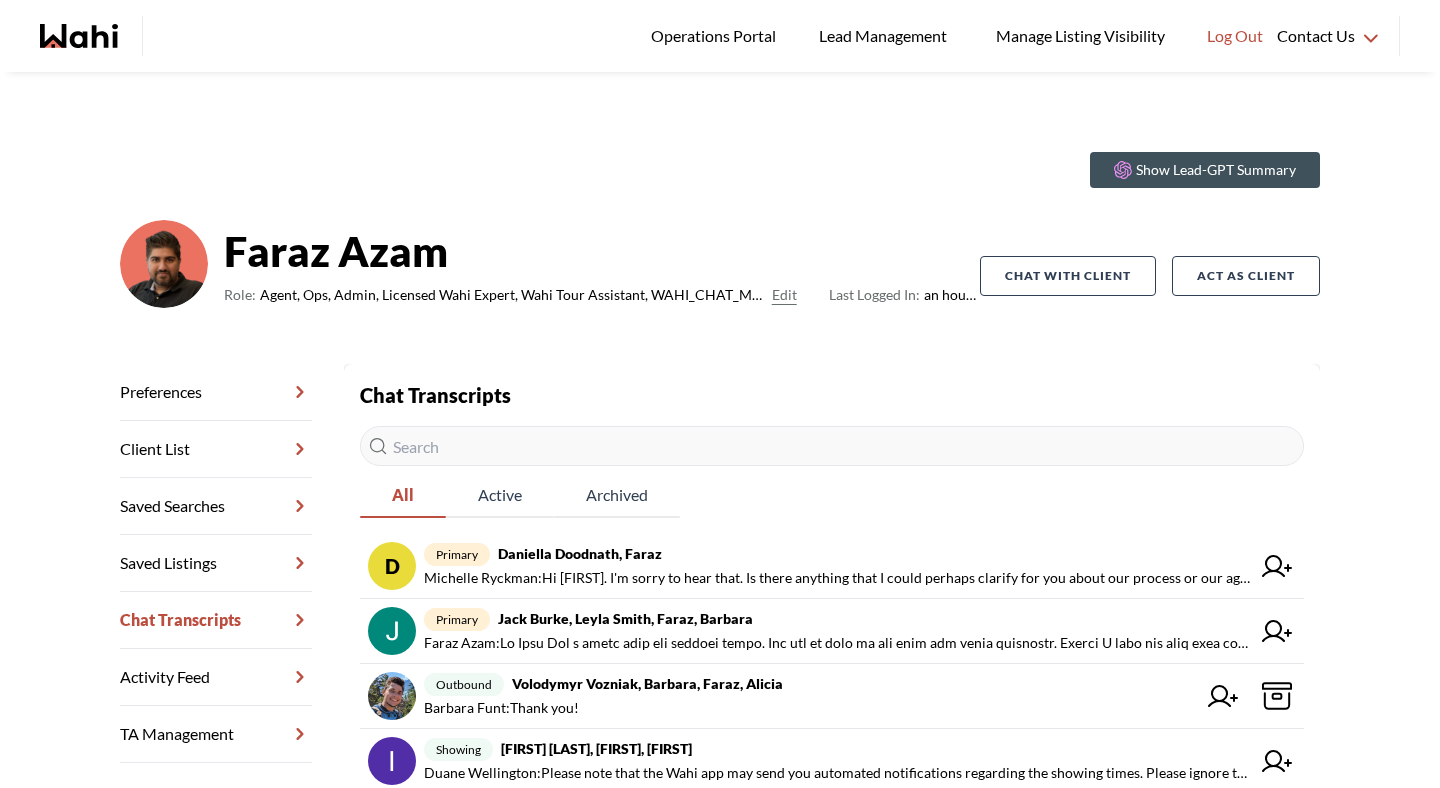 scroll, scrollTop: 0, scrollLeft: 0, axis: both 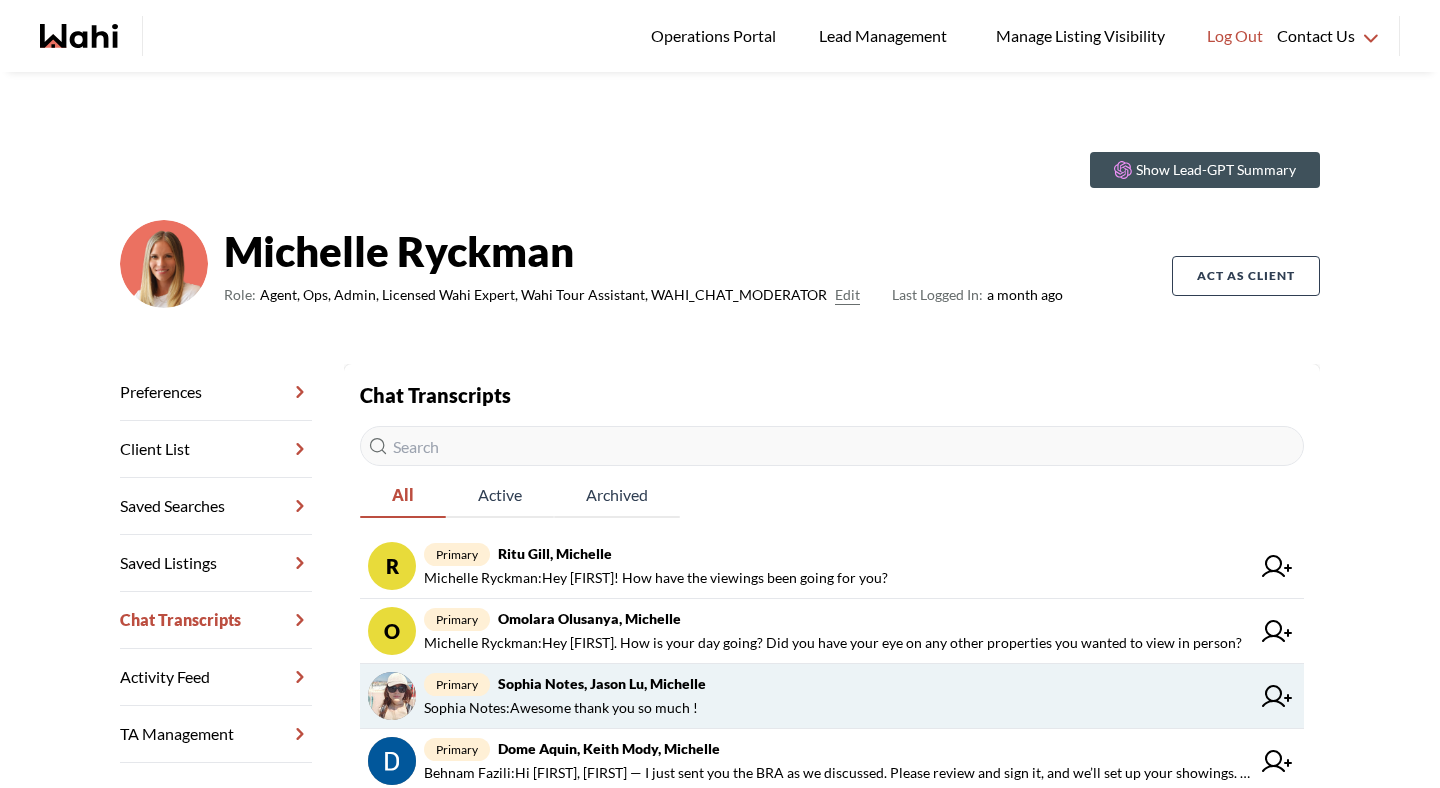 click on "primary [FIRST] Notes, [FIRST] [LAST], [FIRST] [FIRST] Notes :  Awesome thank you so much !" at bounding box center (832, 696) 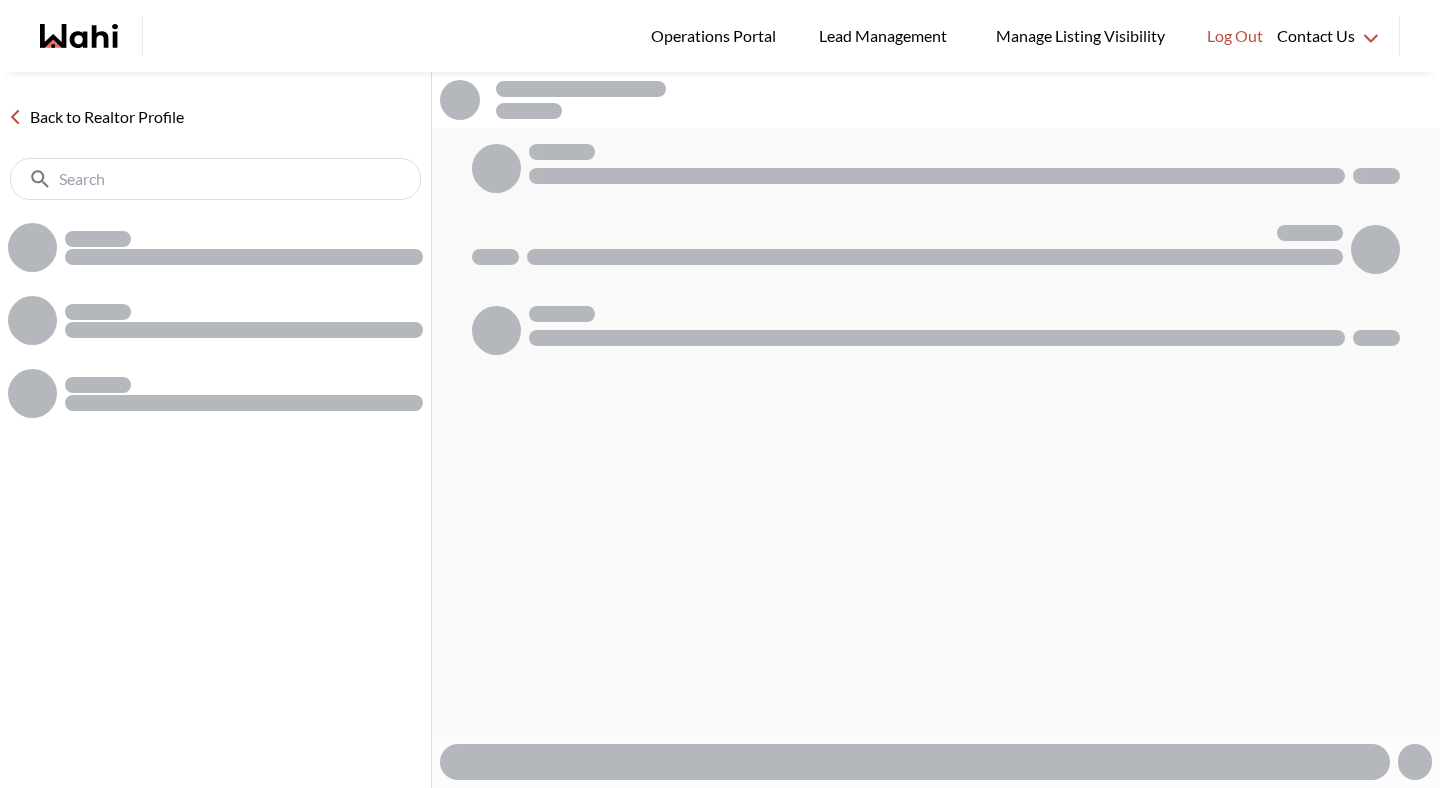 click at bounding box center (915, 762) 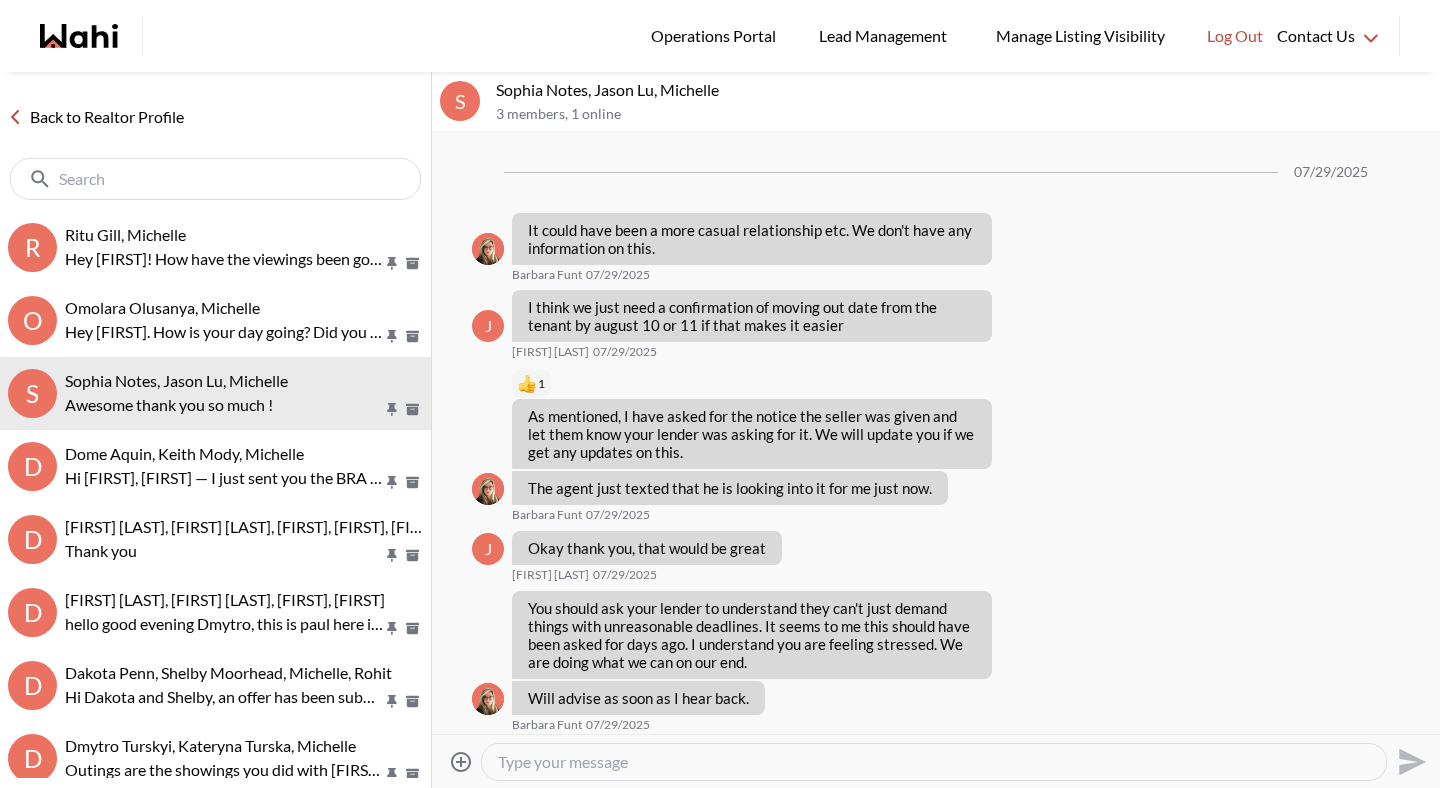 scroll, scrollTop: 1614, scrollLeft: 0, axis: vertical 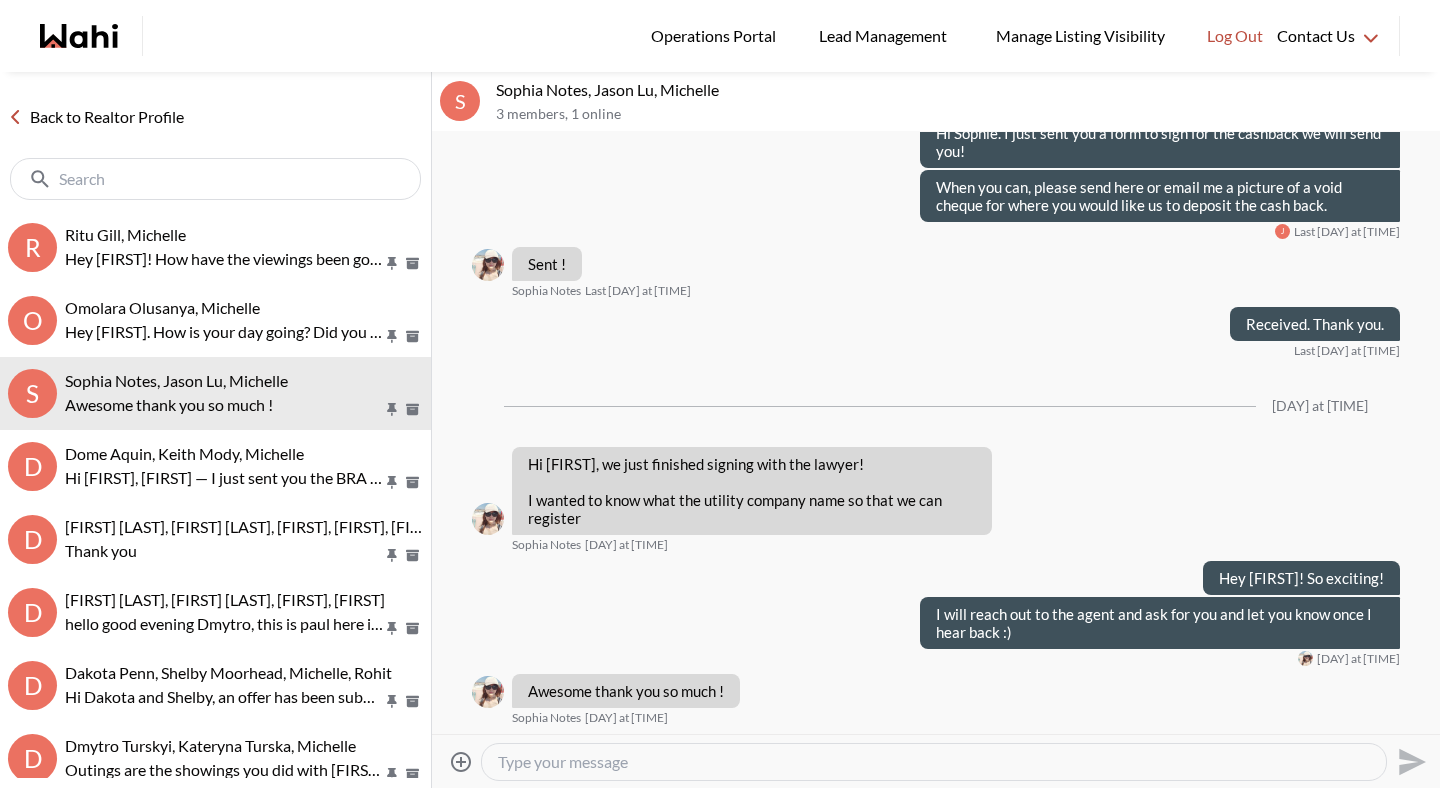 click at bounding box center (934, 762) 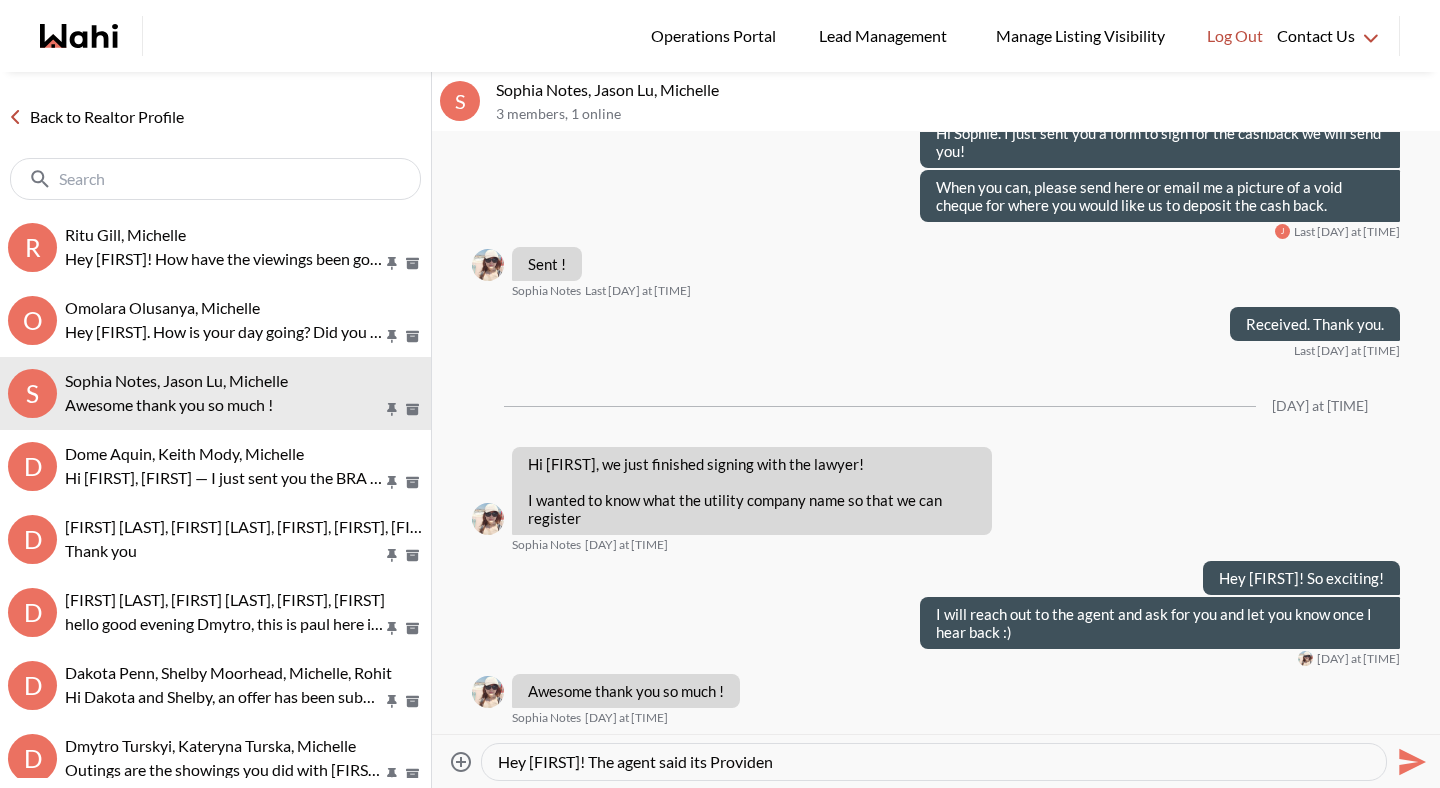 type on "Hey [FIRST]! The agent said its Provident" 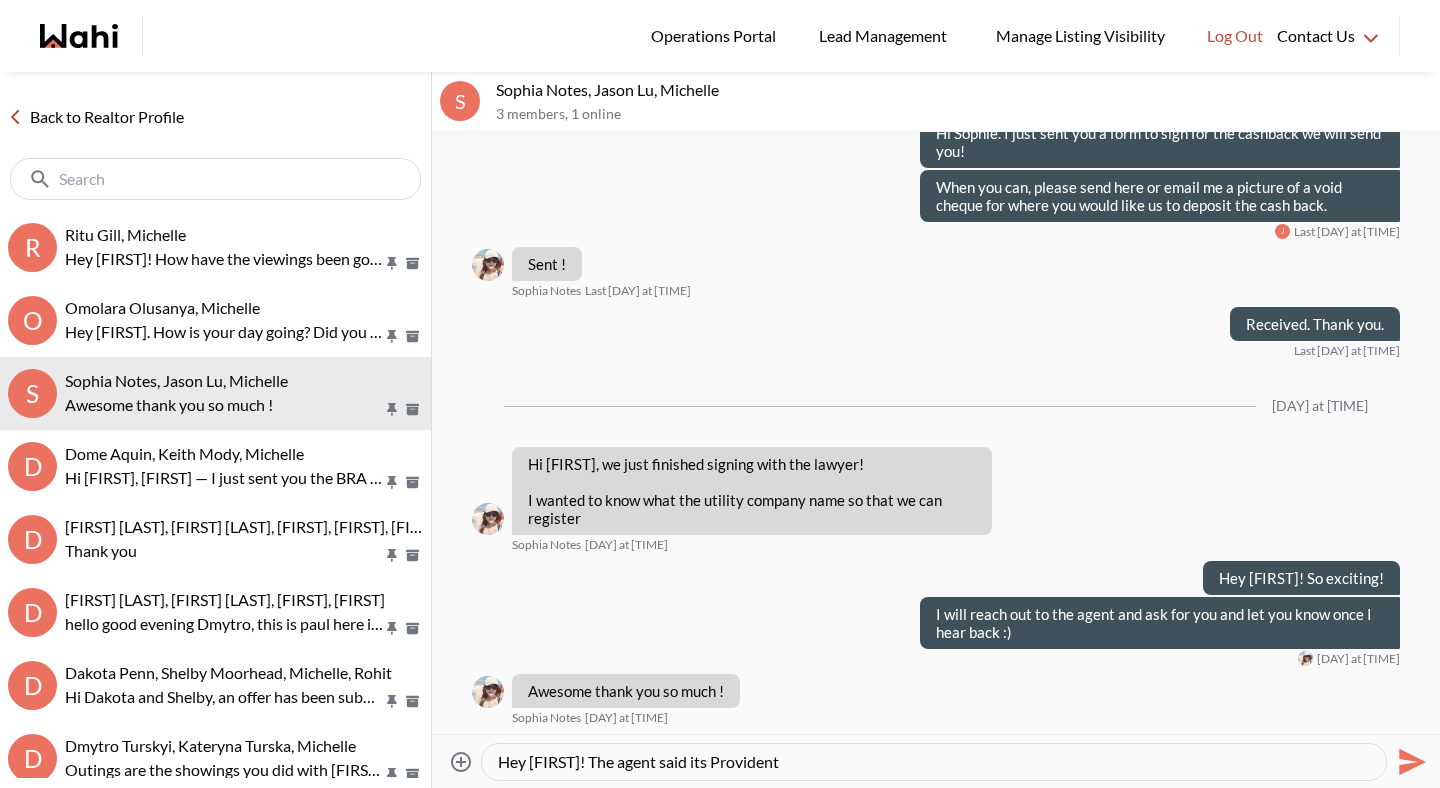 type 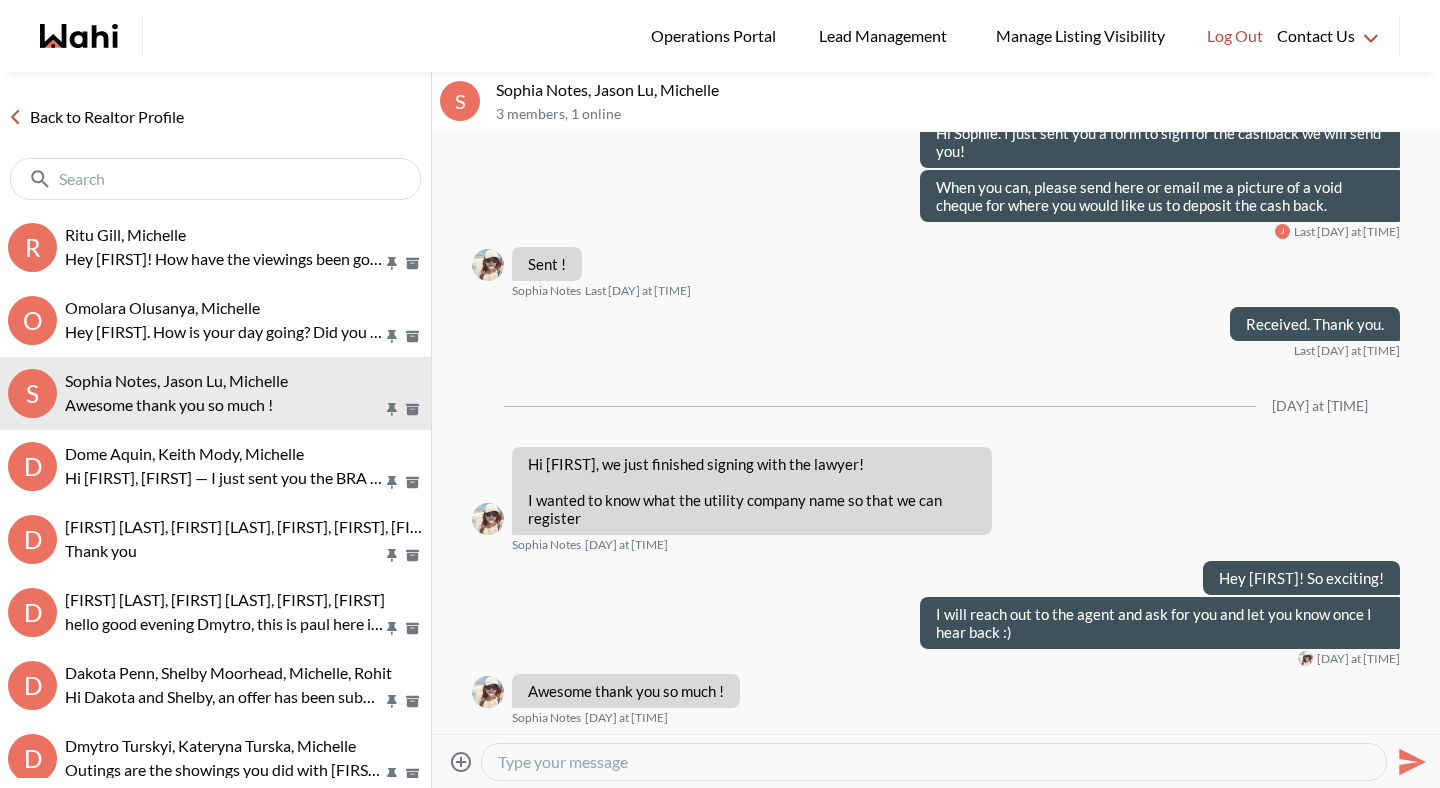 scroll, scrollTop: 1674, scrollLeft: 0, axis: vertical 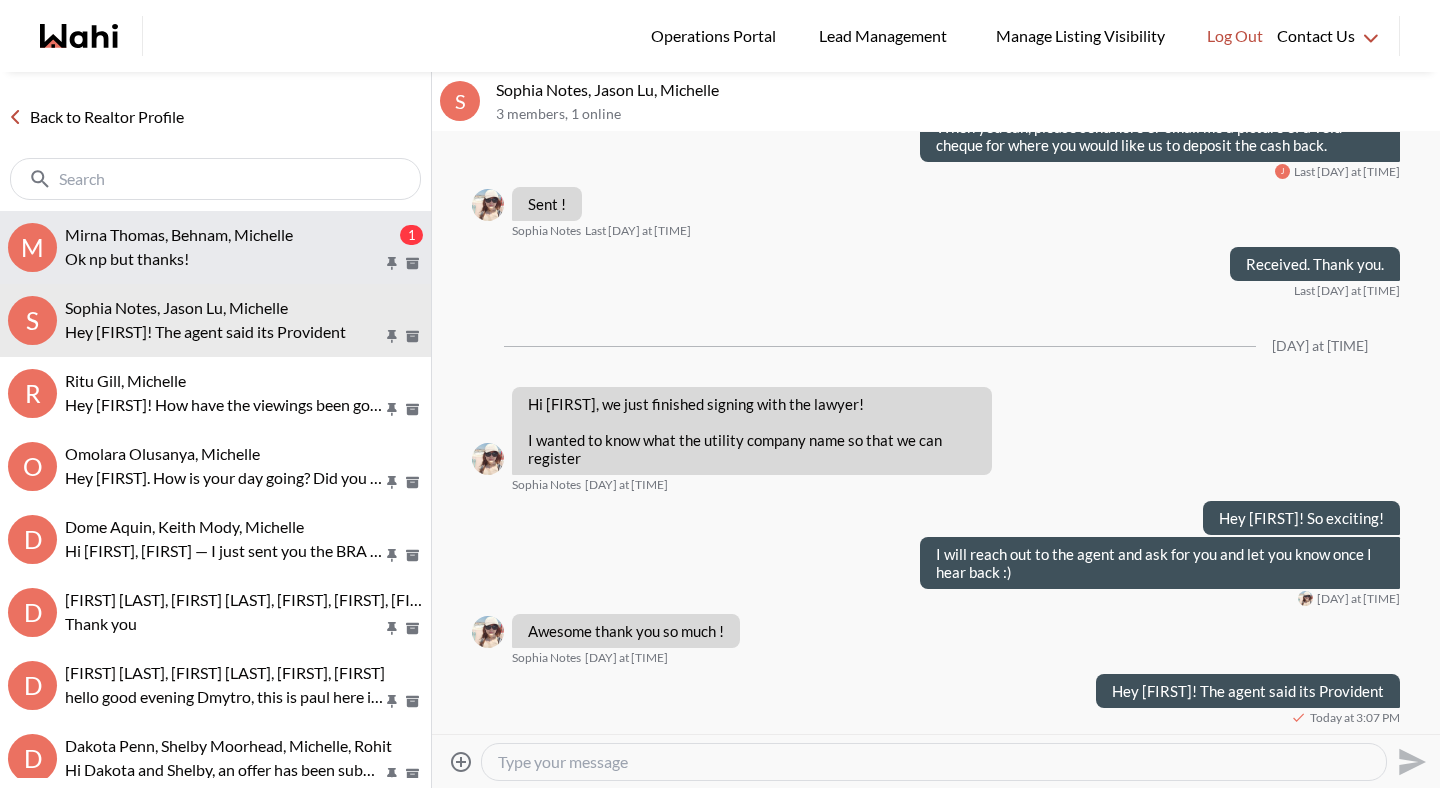 click on "Ok np but thanks!" at bounding box center [224, 259] 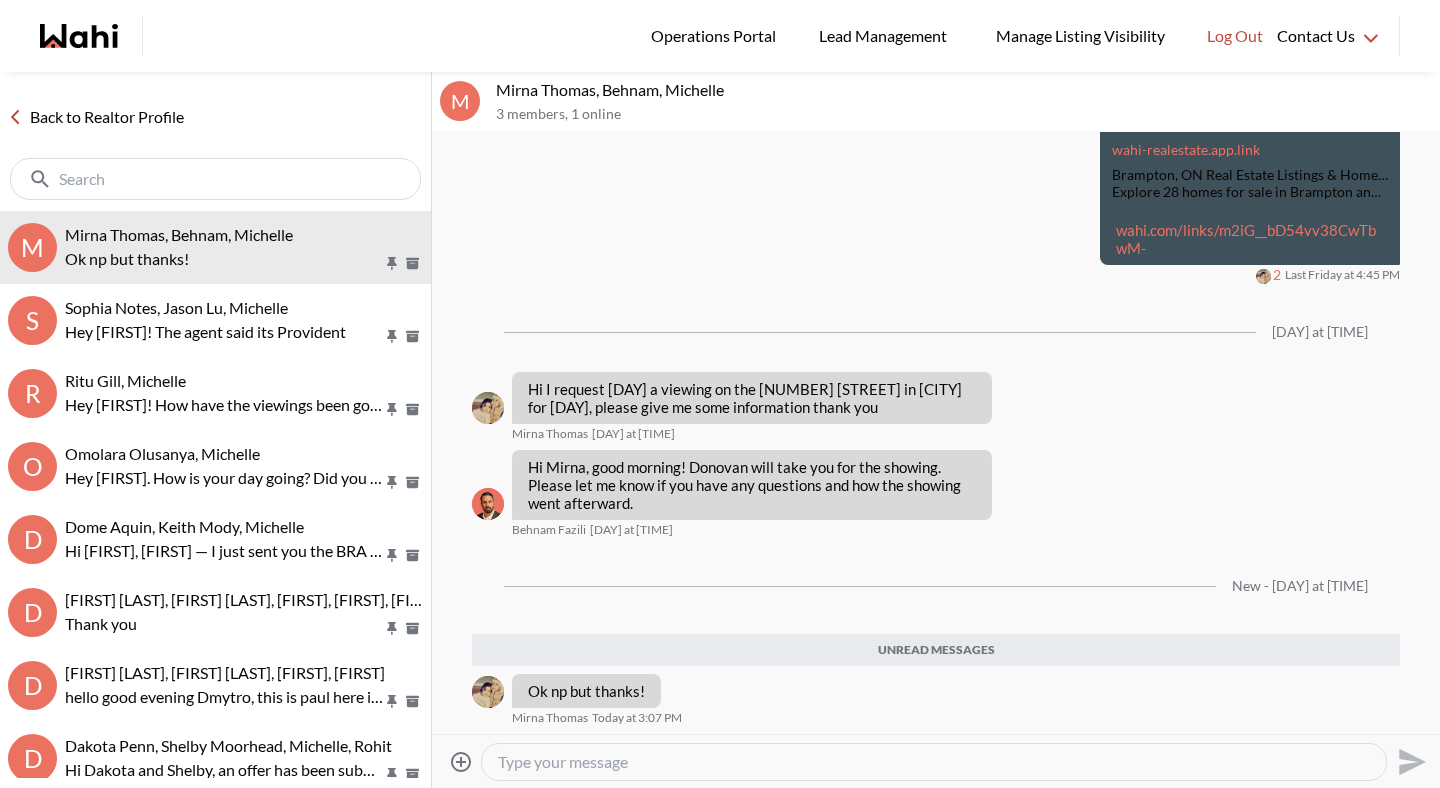 scroll, scrollTop: 3132, scrollLeft: 0, axis: vertical 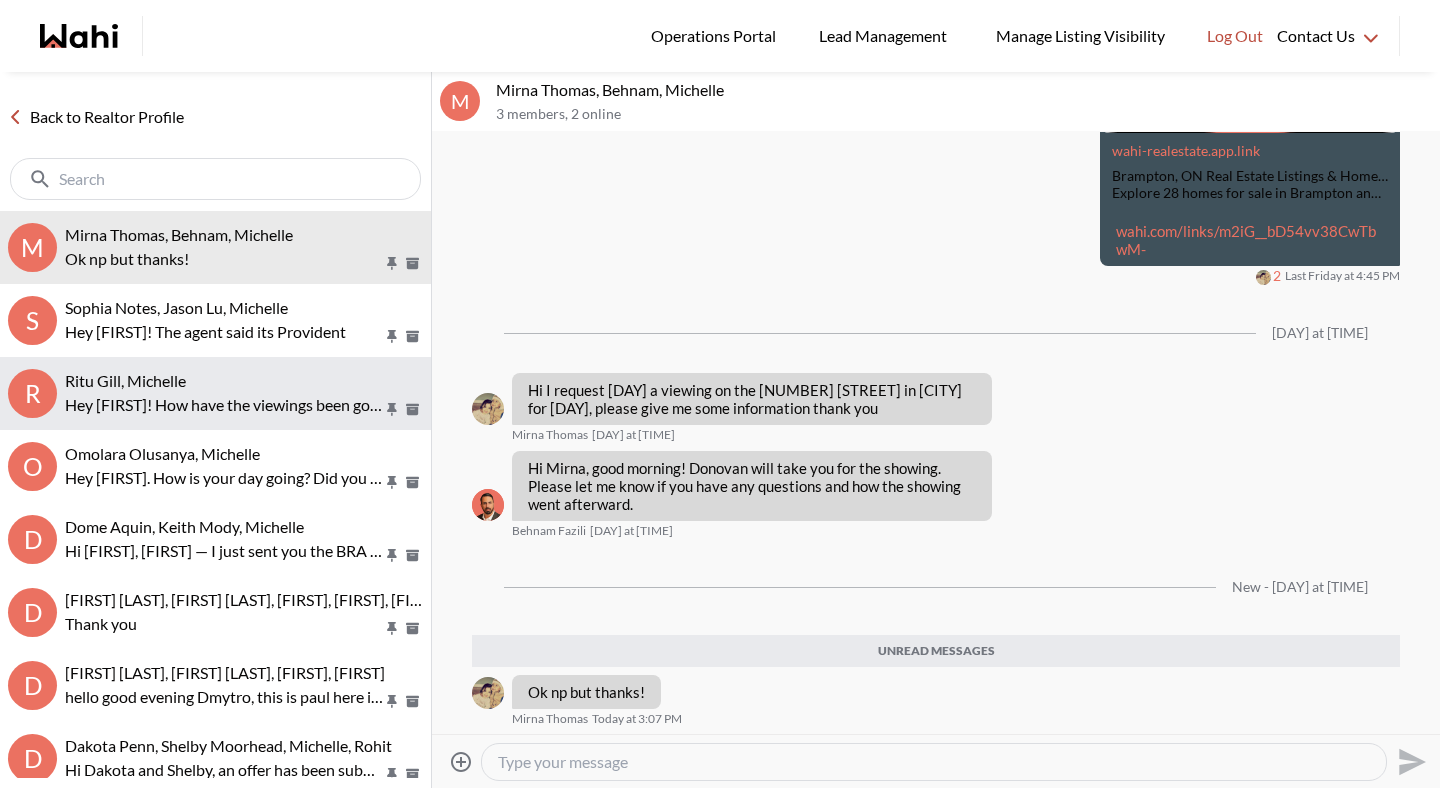 click on "Ritu Gill, Michelle" at bounding box center [125, 380] 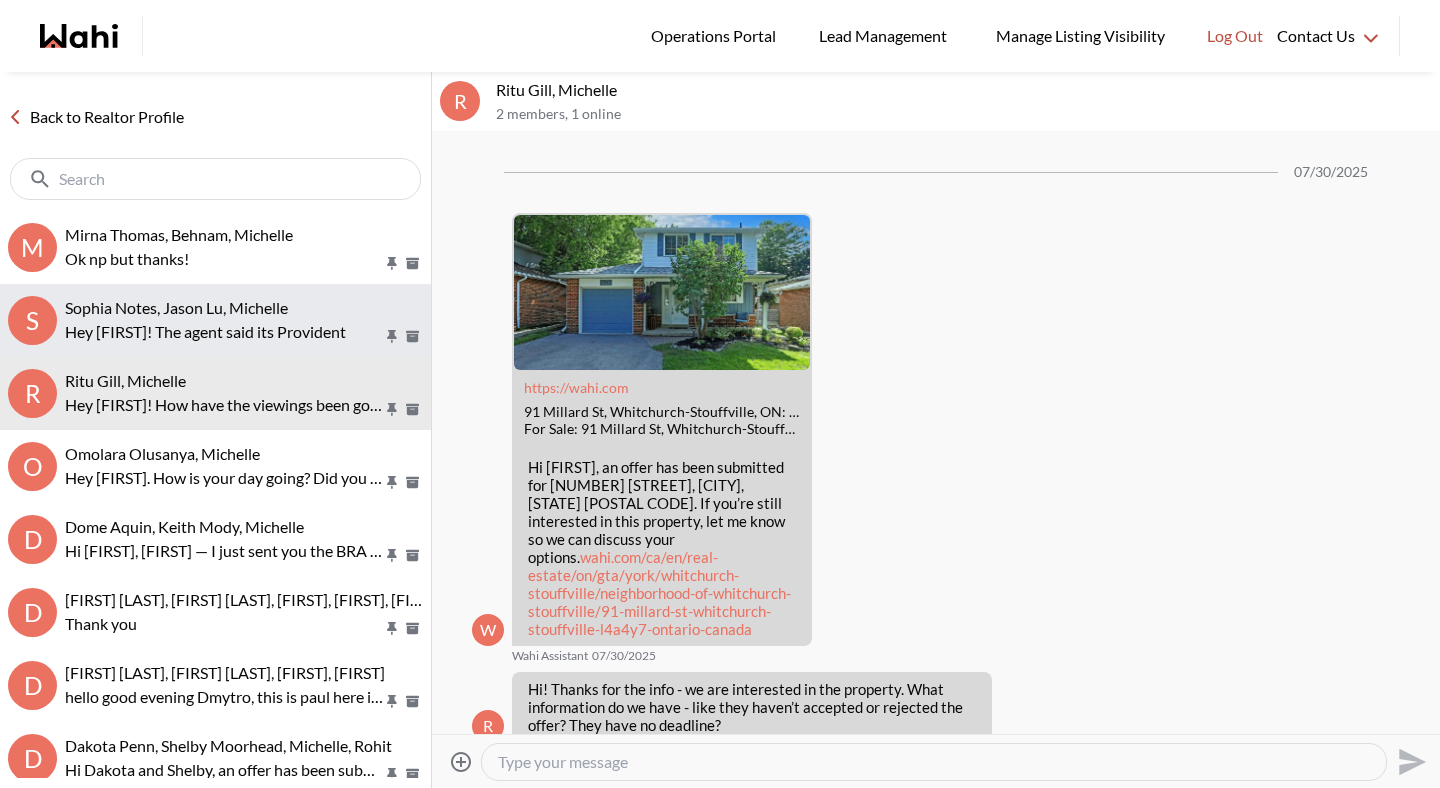 scroll, scrollTop: 3119, scrollLeft: 0, axis: vertical 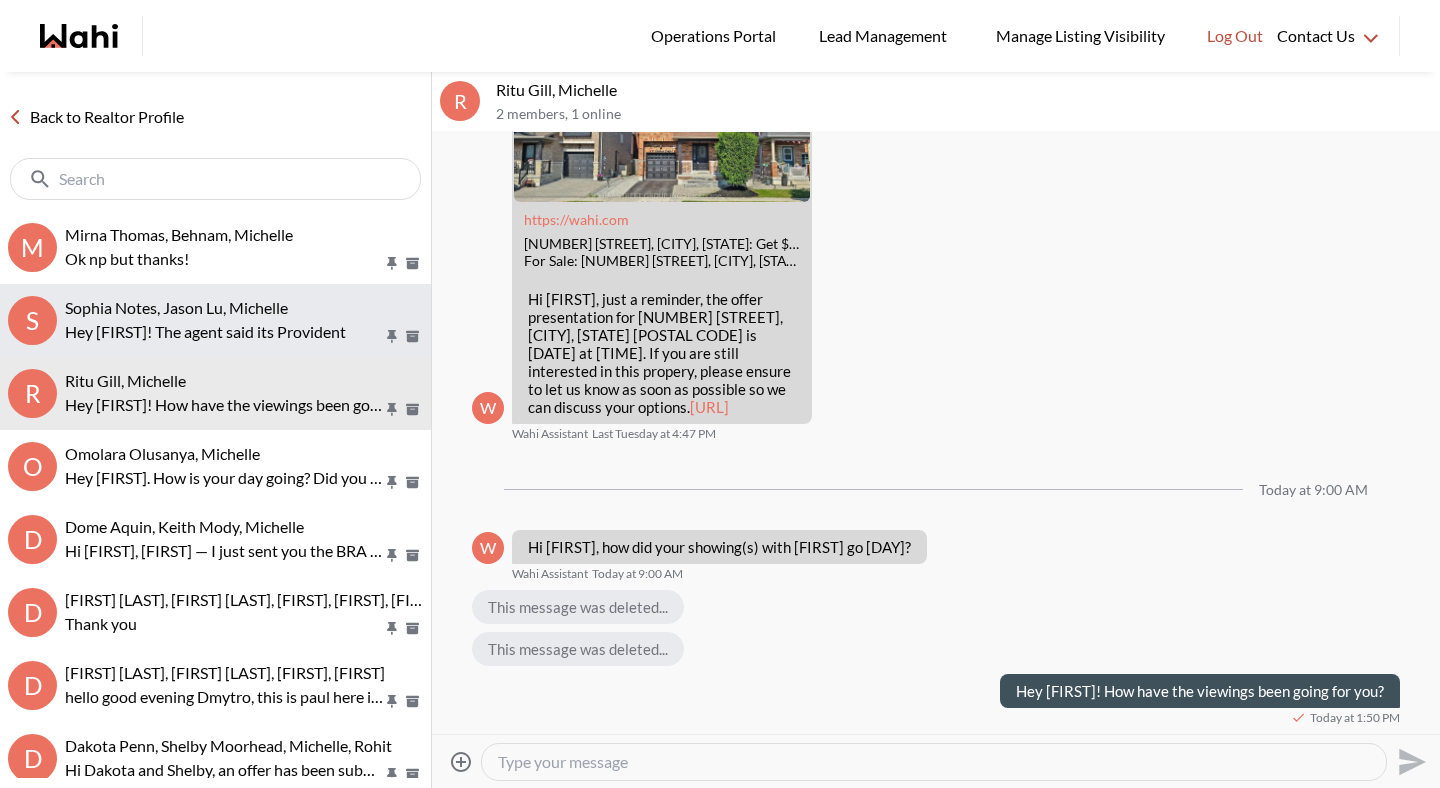 click on "Hey [FIRST]! The agent said its Provident" at bounding box center (224, 332) 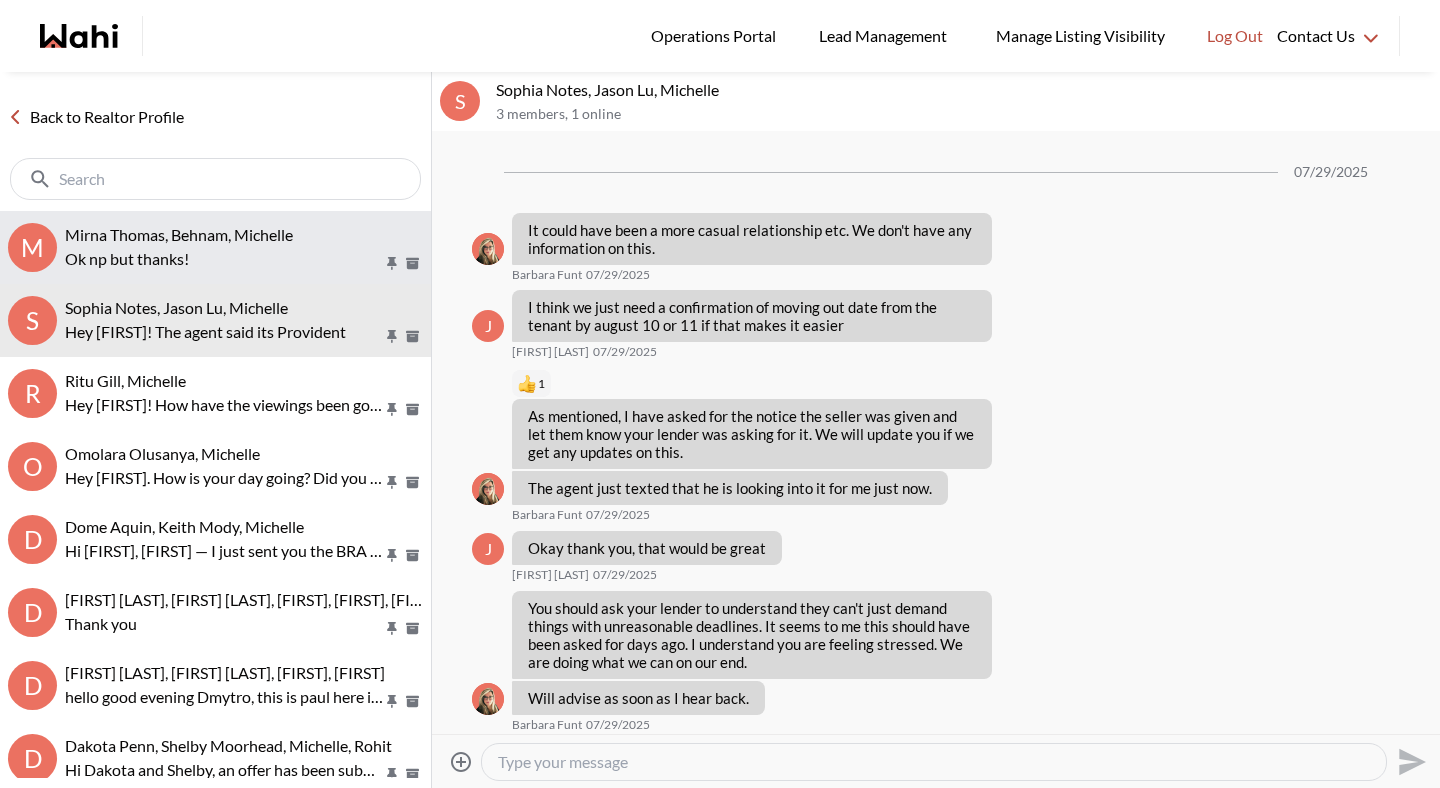 scroll, scrollTop: 1674, scrollLeft: 0, axis: vertical 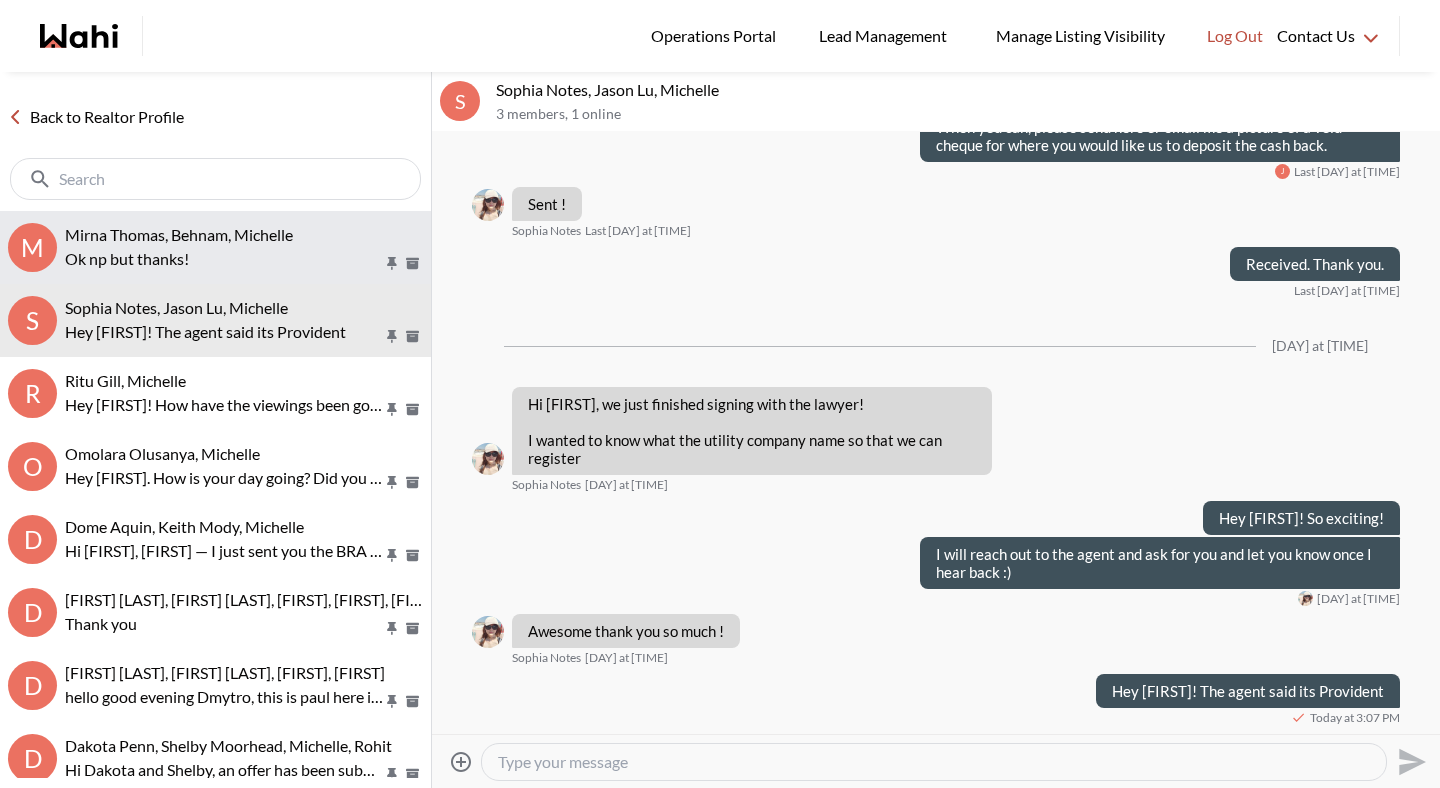 click on "Mirna Thomas, Behnam, Michelle" at bounding box center (179, 234) 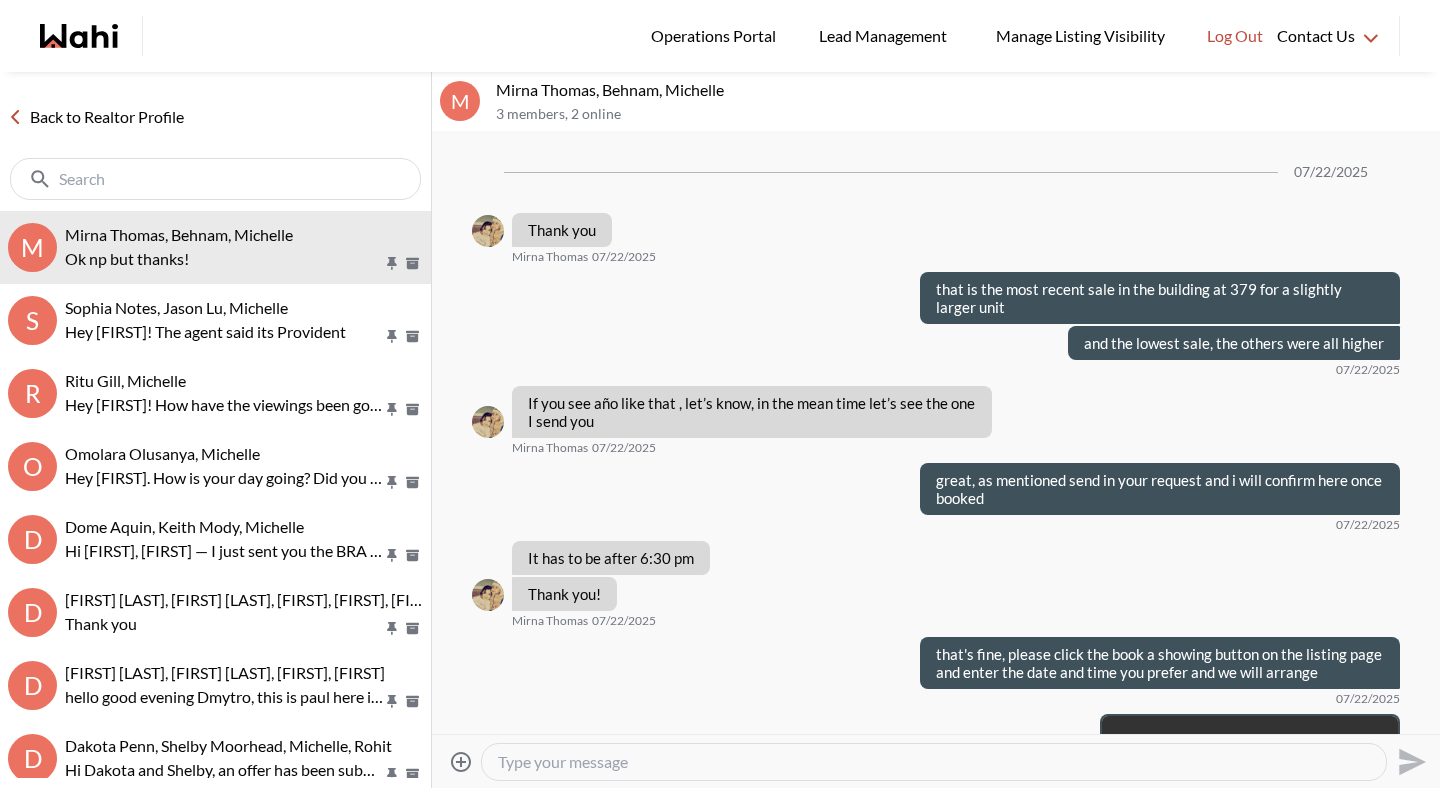 scroll, scrollTop: 3085, scrollLeft: 0, axis: vertical 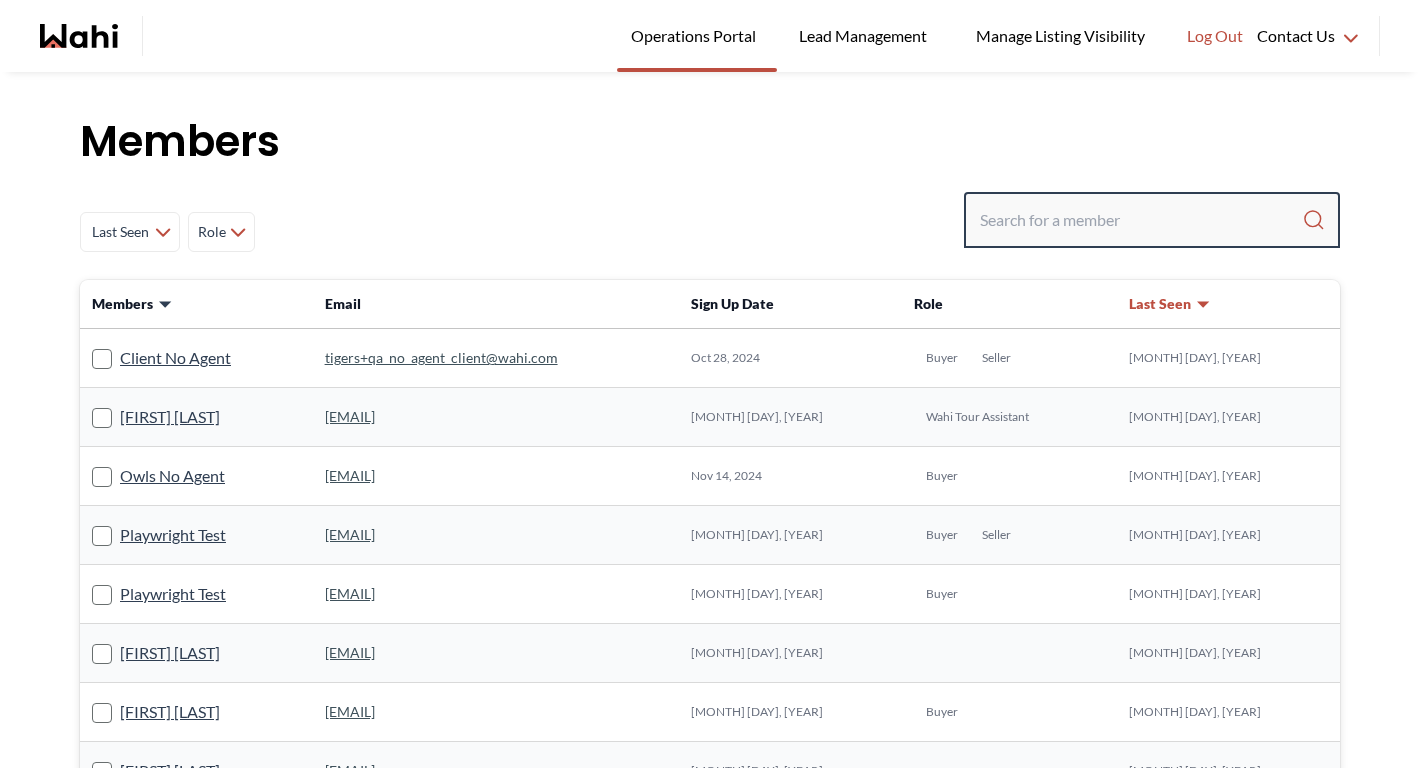 click at bounding box center [1141, 220] 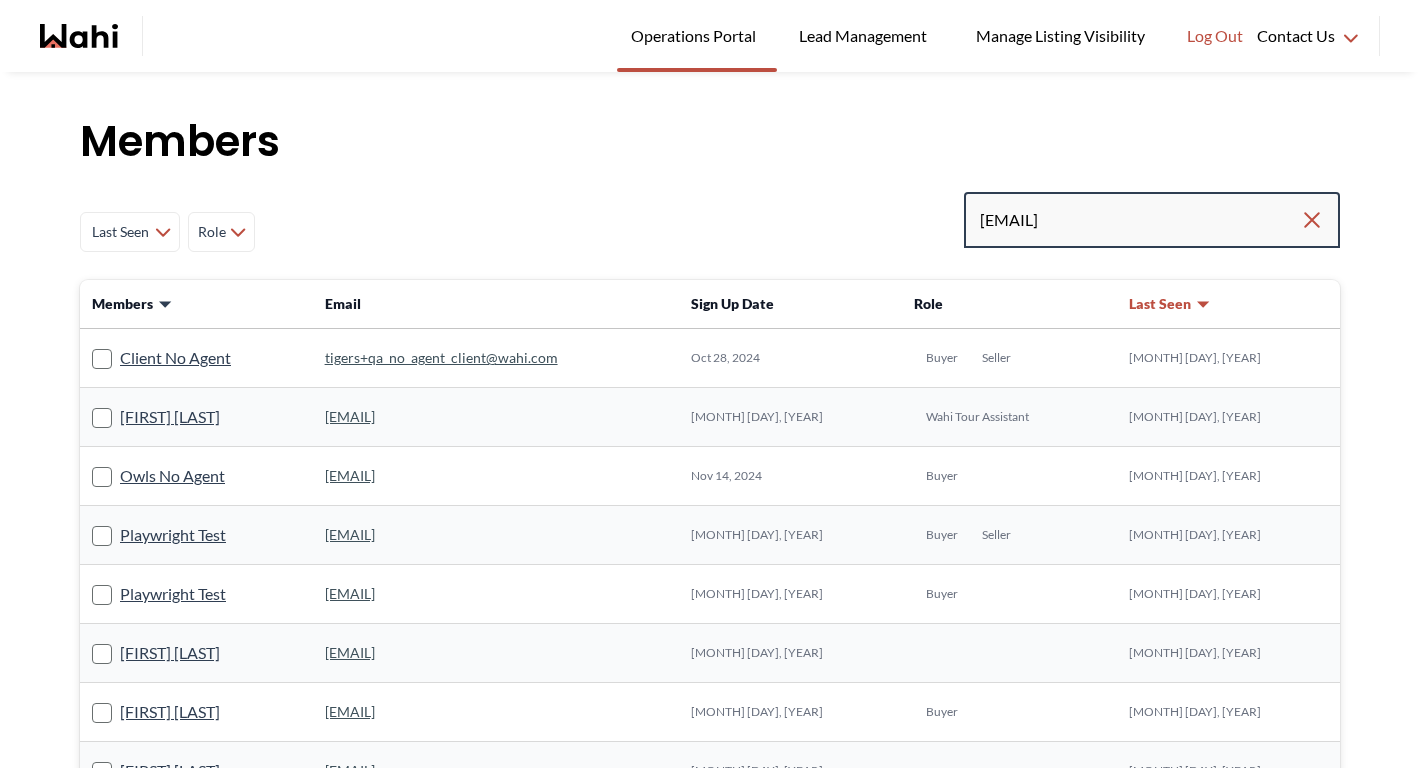 type on "[EMAIL]" 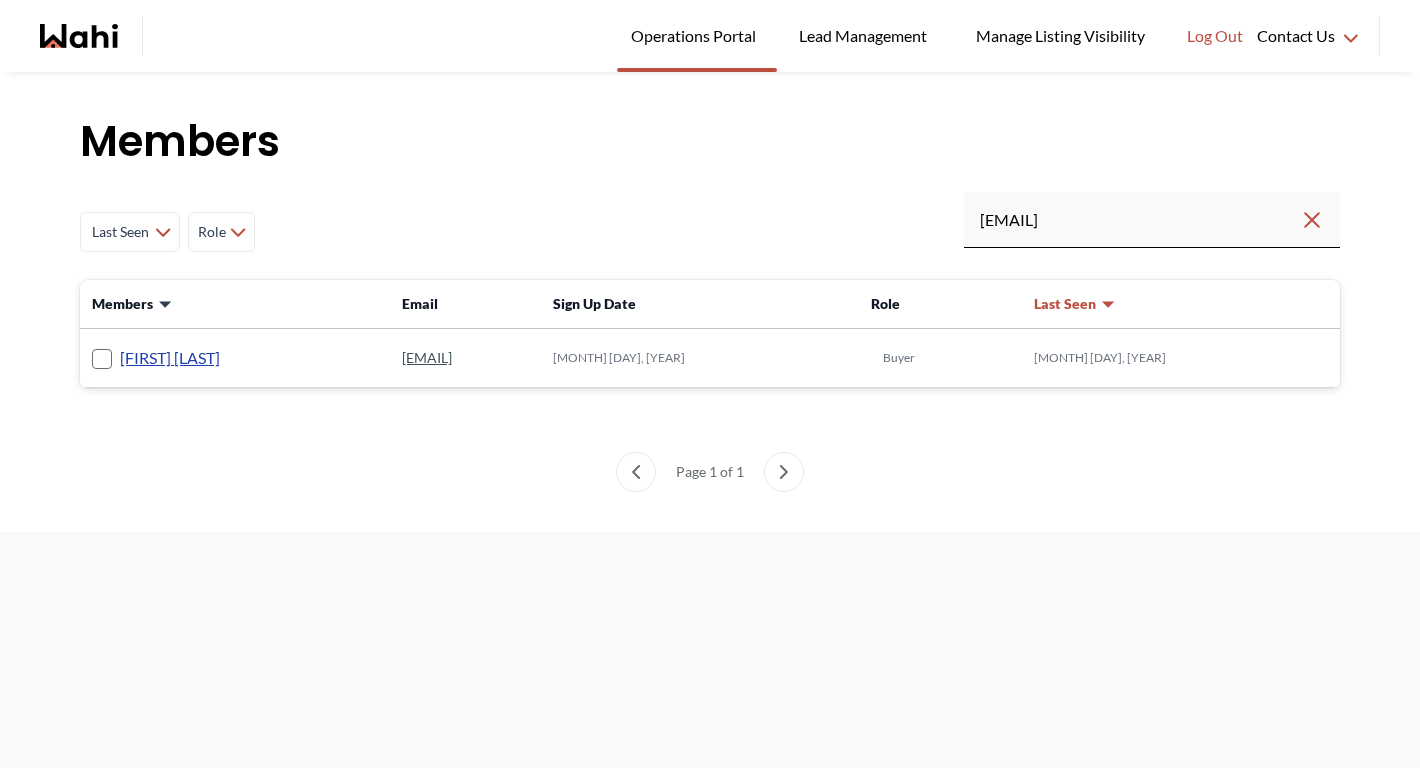 click on "[FIRST] [LAST]" at bounding box center [170, 358] 